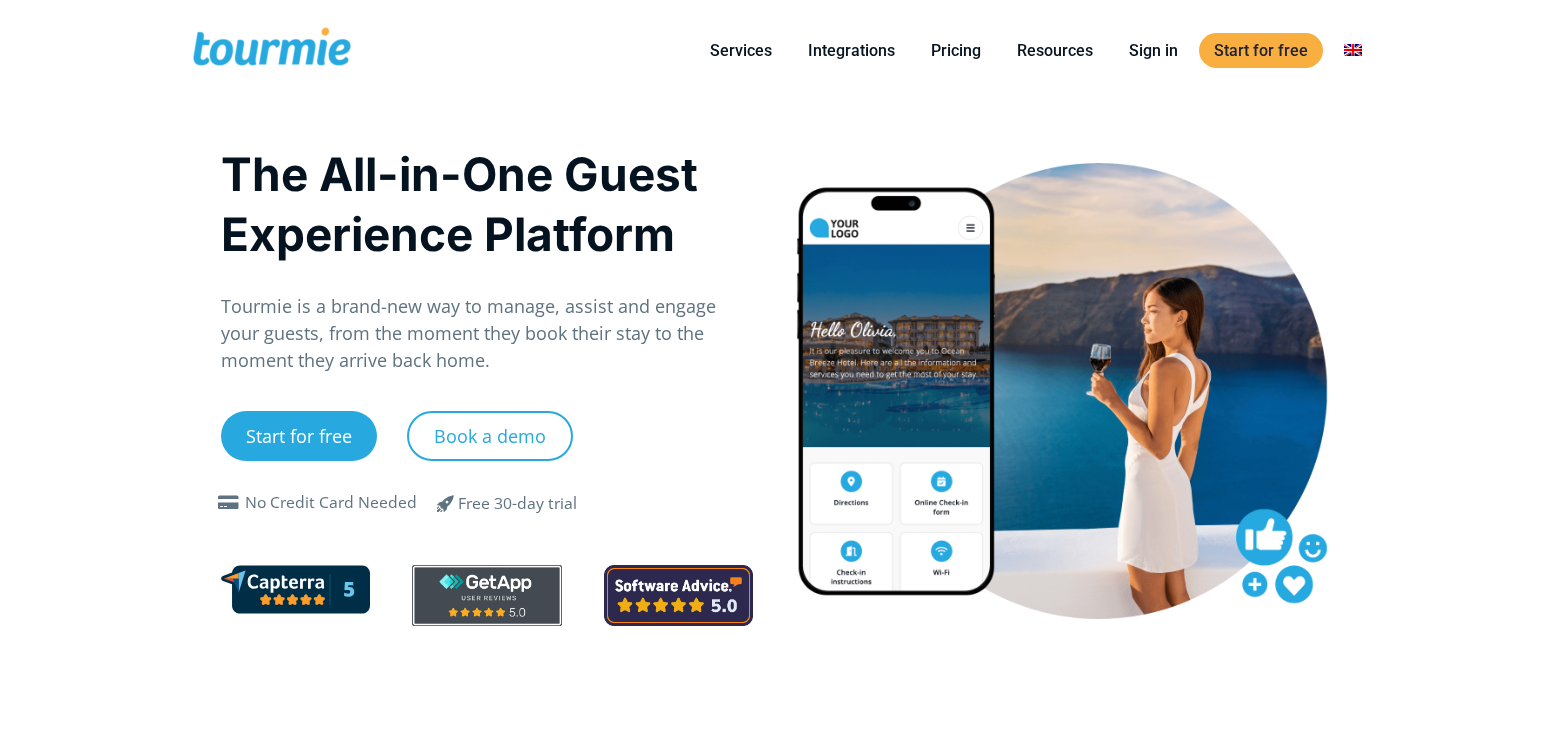scroll, scrollTop: 0, scrollLeft: 0, axis: both 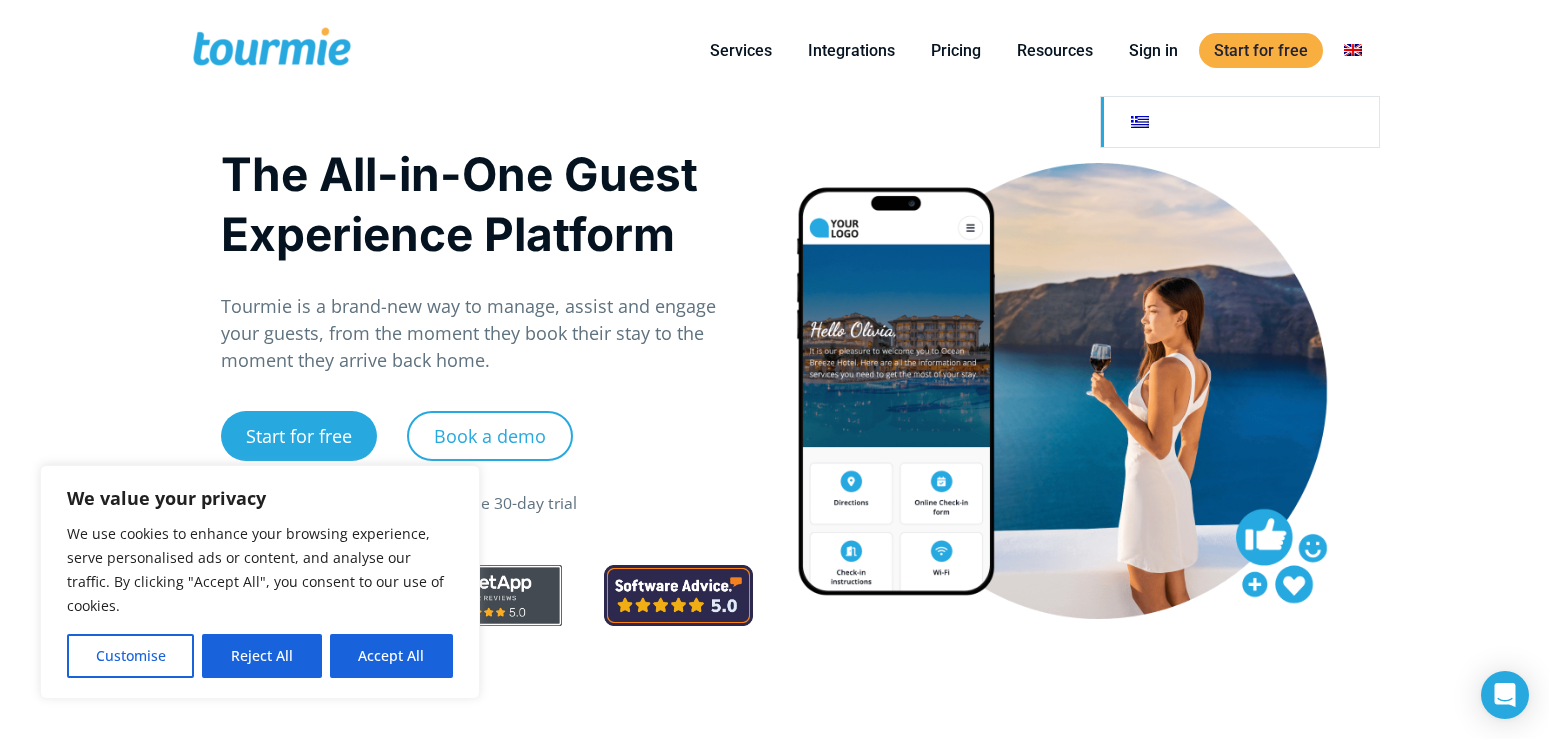 click at bounding box center (1240, 122) 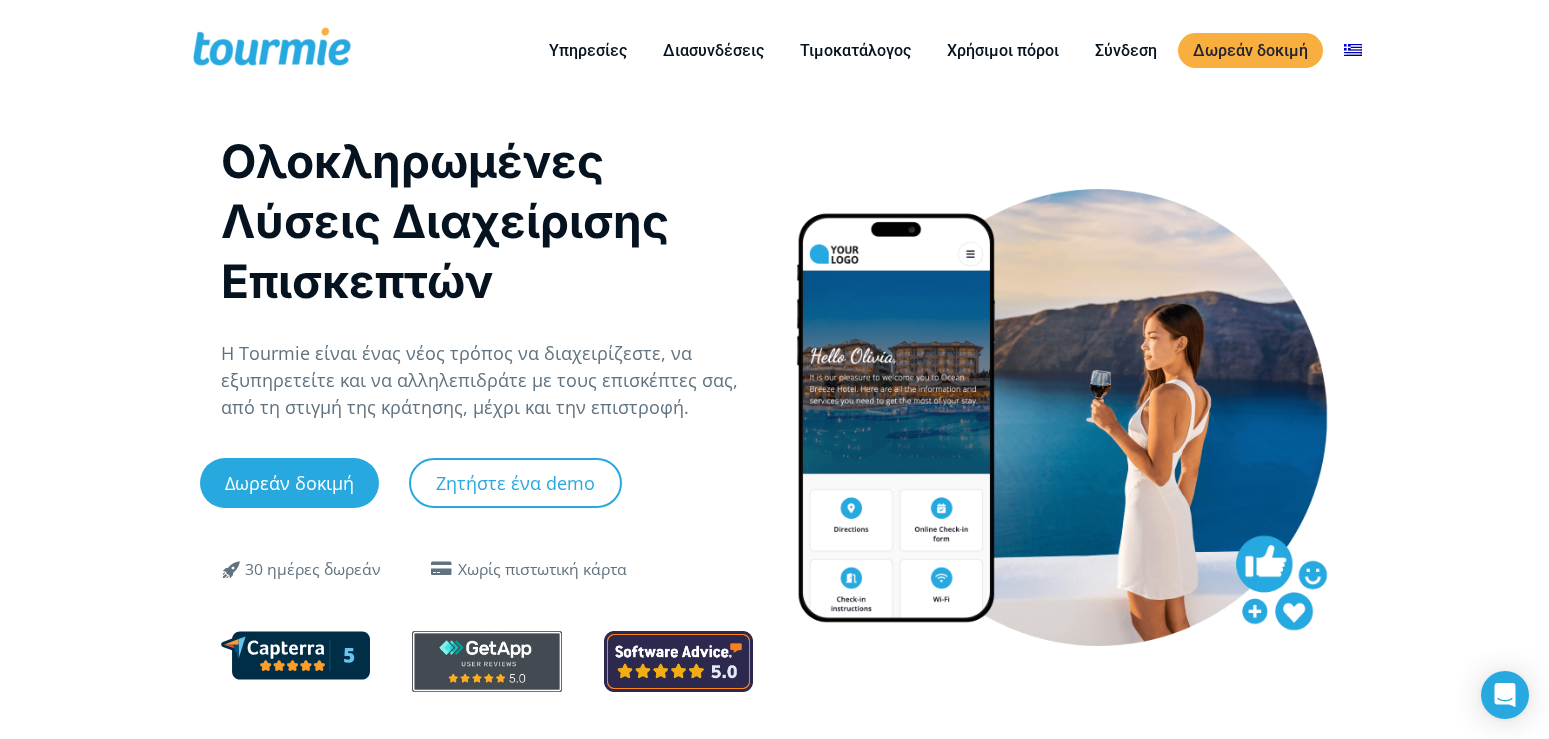 scroll, scrollTop: 0, scrollLeft: 0, axis: both 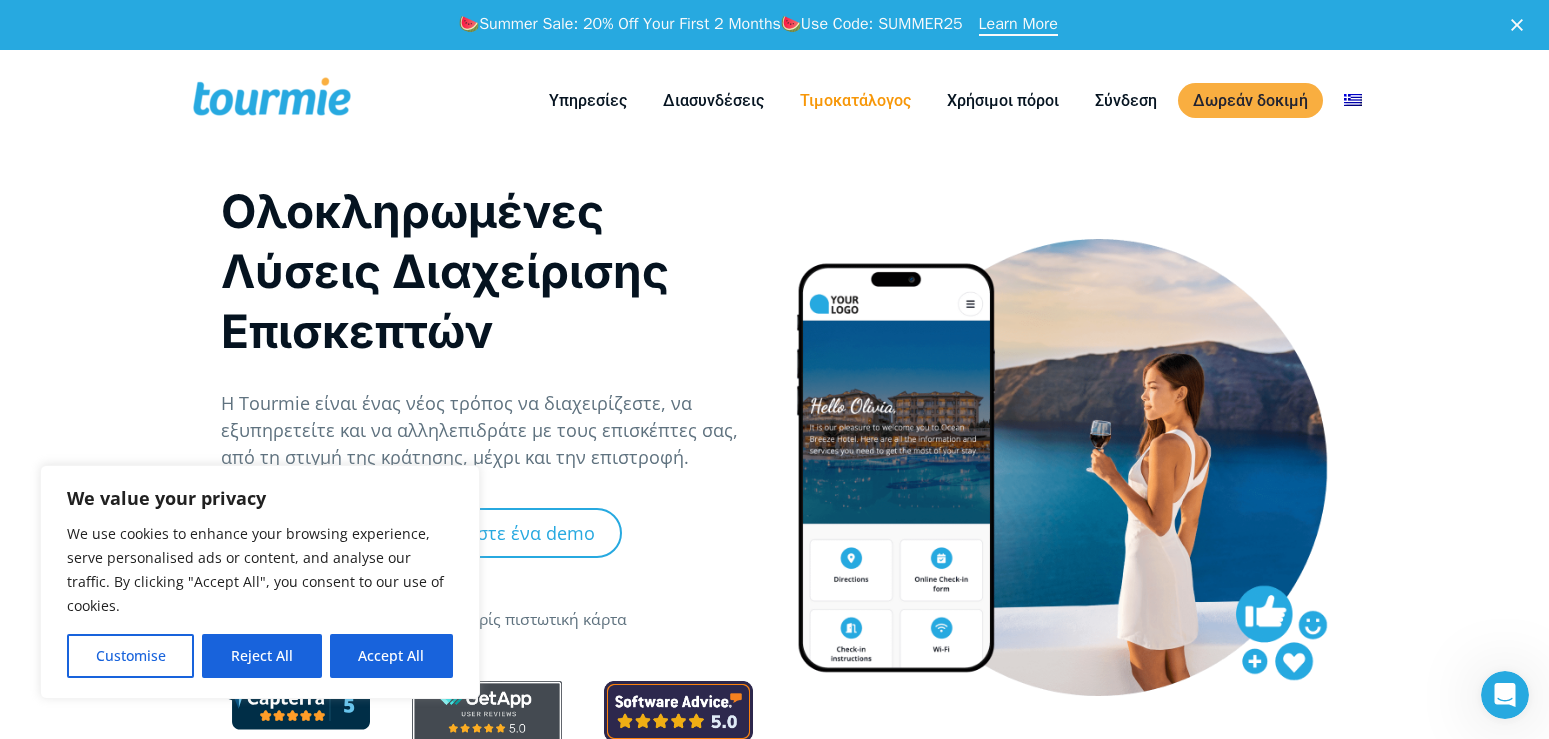 click on "Τιμοκατάλογος" at bounding box center [855, 100] 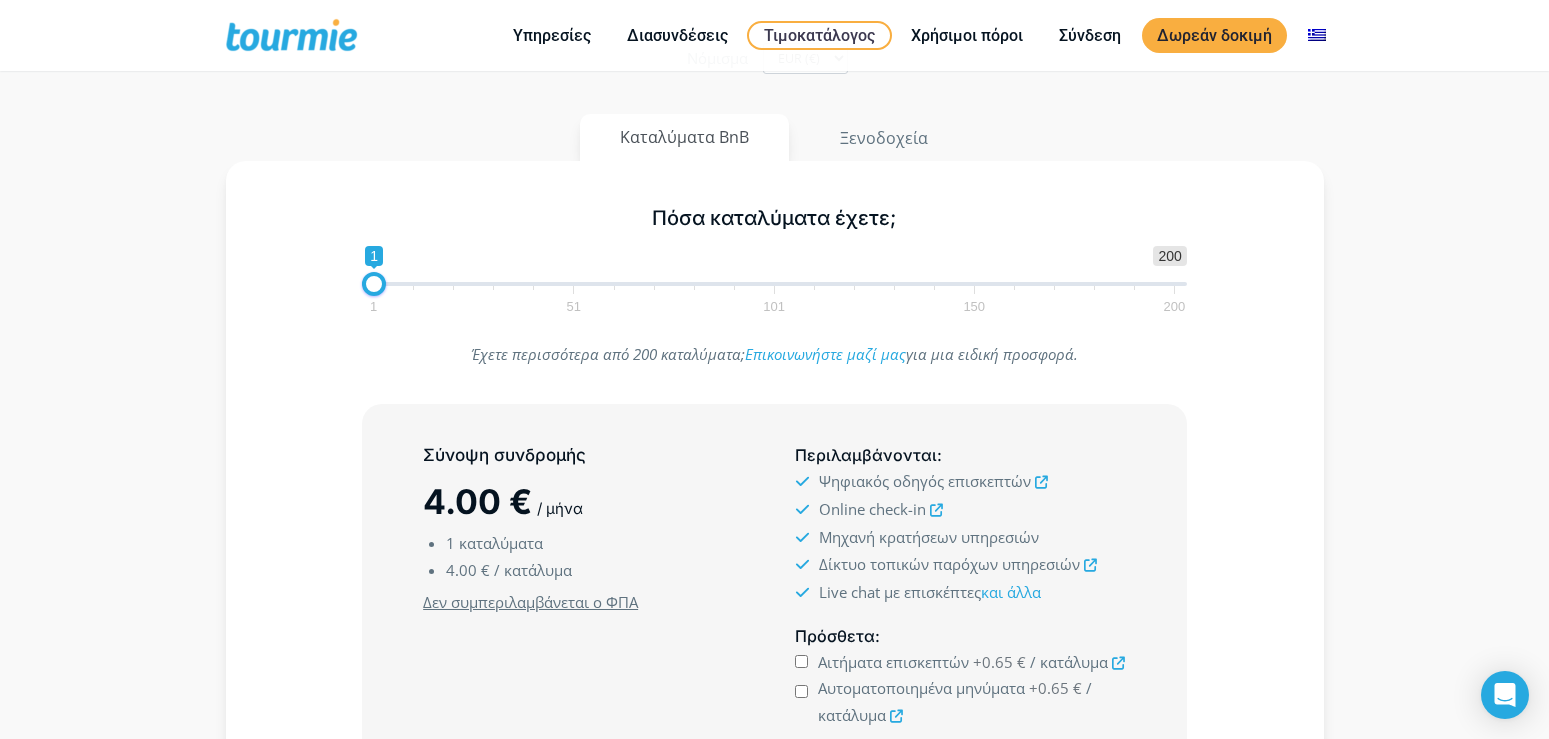 scroll, scrollTop: 204, scrollLeft: 0, axis: vertical 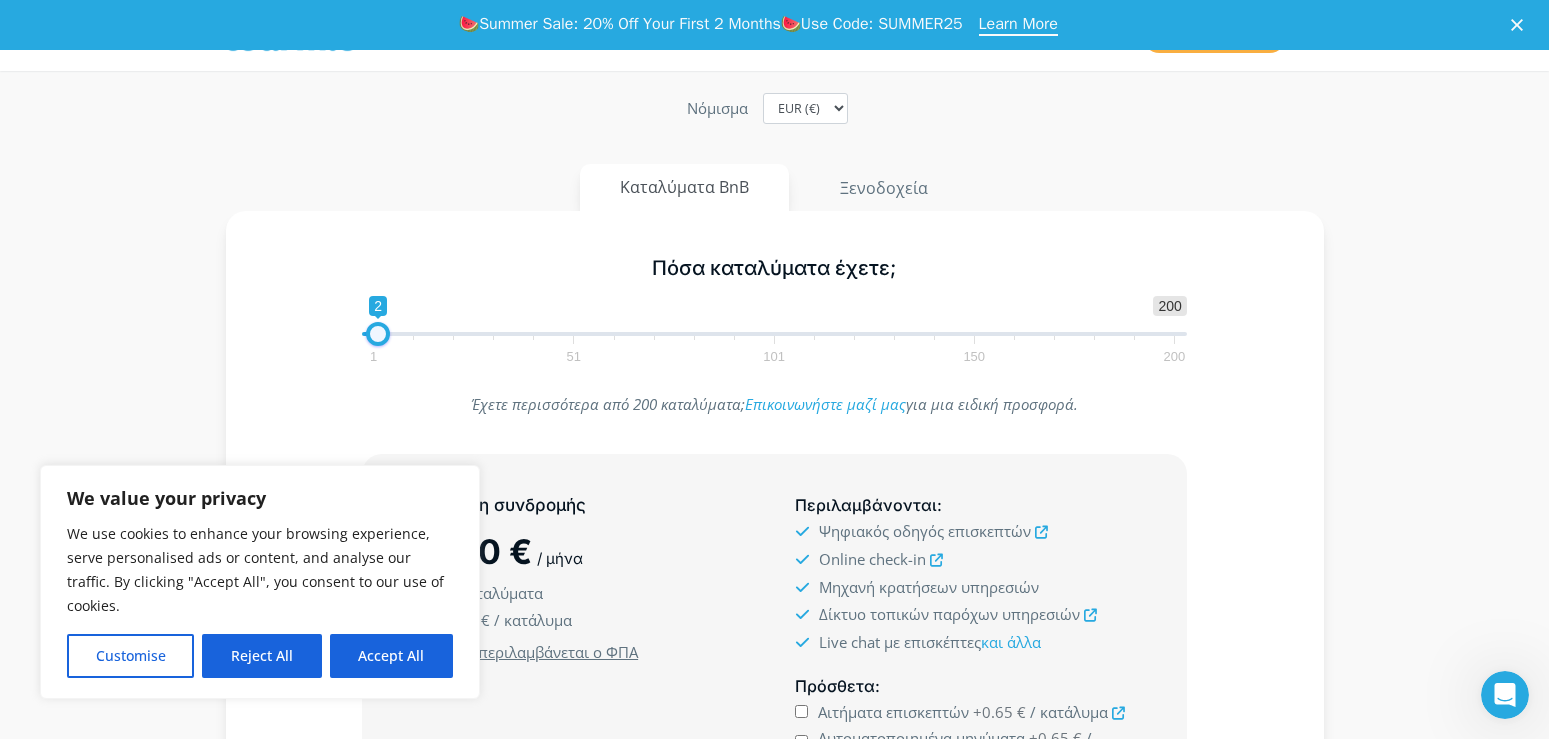 type on "4" 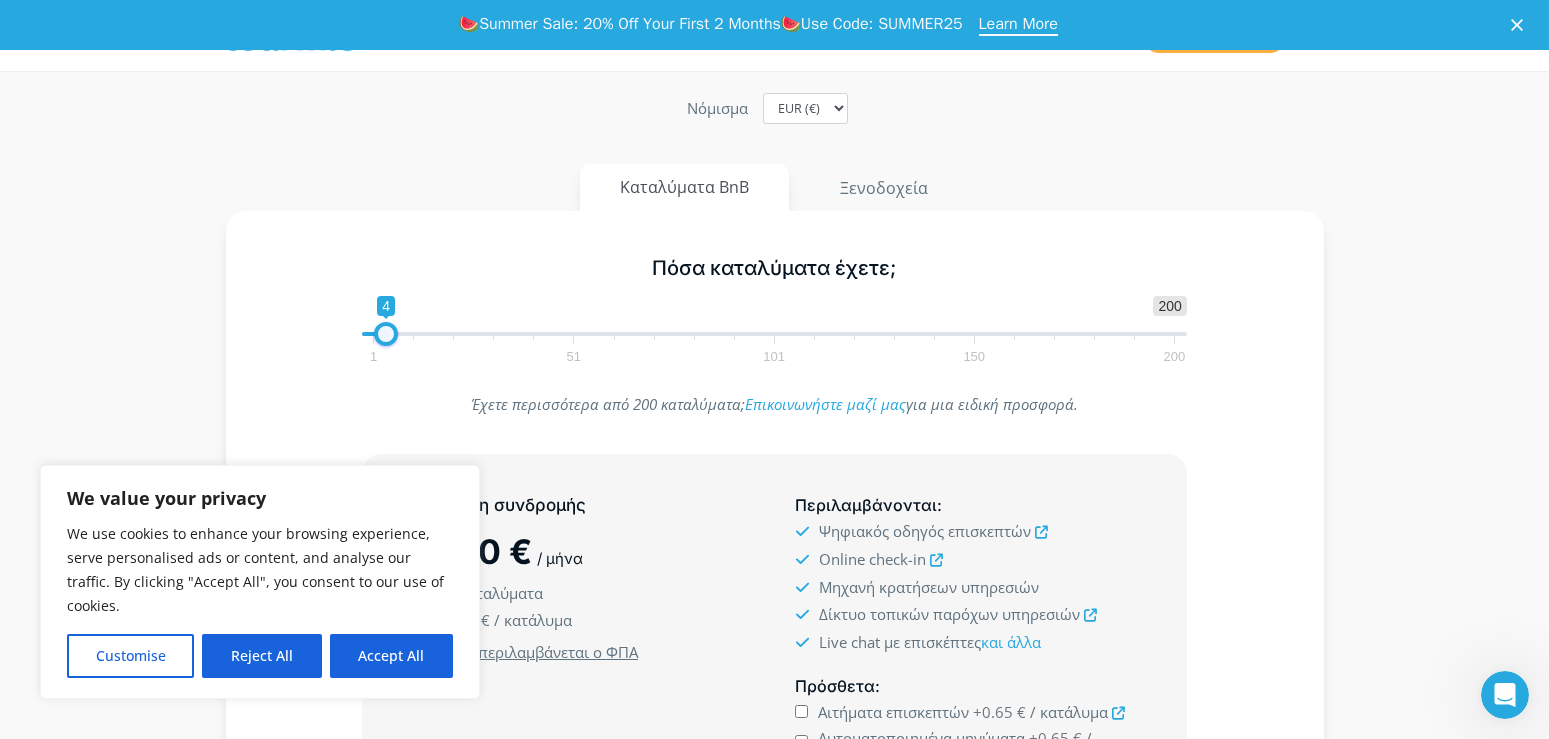 drag, startPoint x: 375, startPoint y: 328, endPoint x: 388, endPoint y: 329, distance: 13.038404 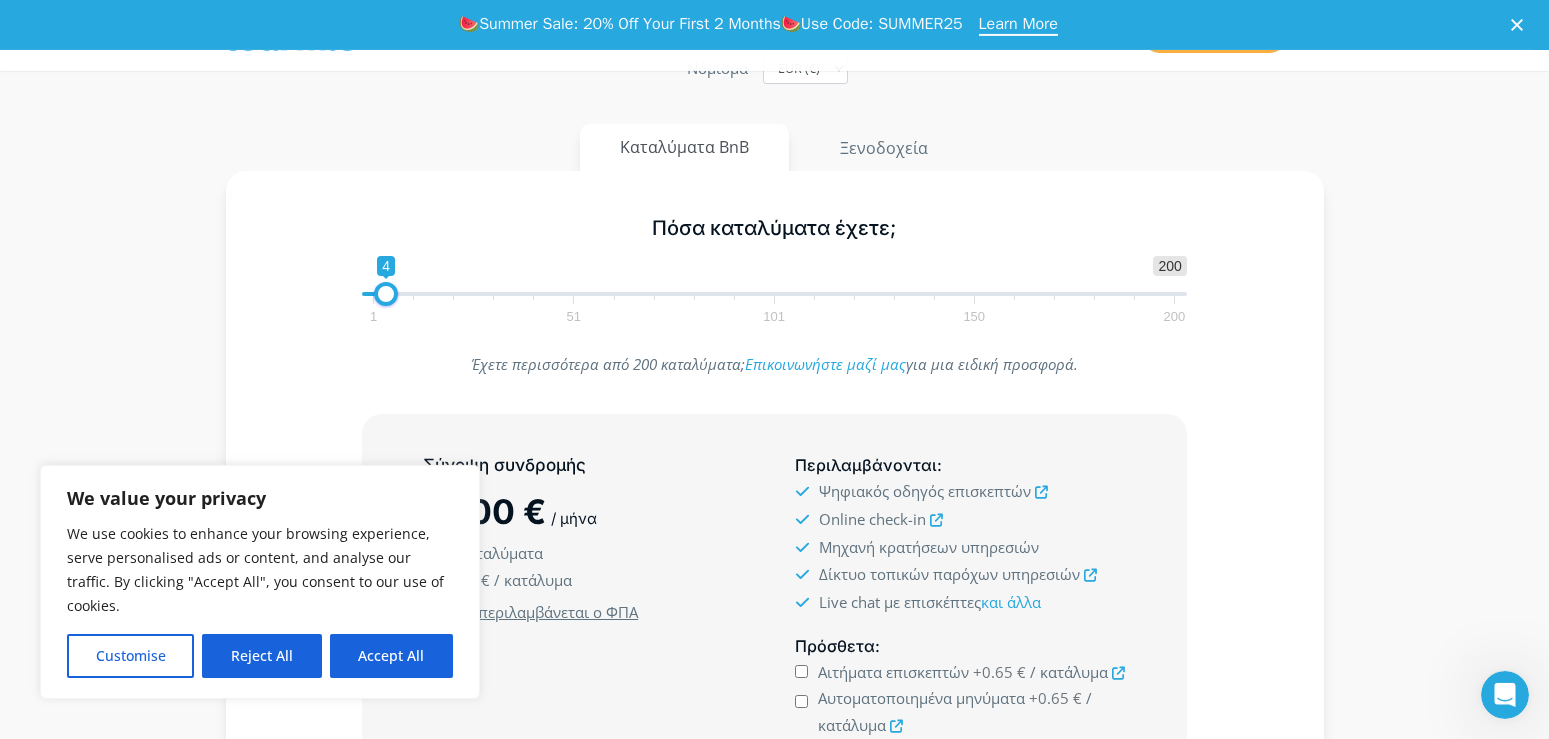 scroll, scrollTop: 306, scrollLeft: 0, axis: vertical 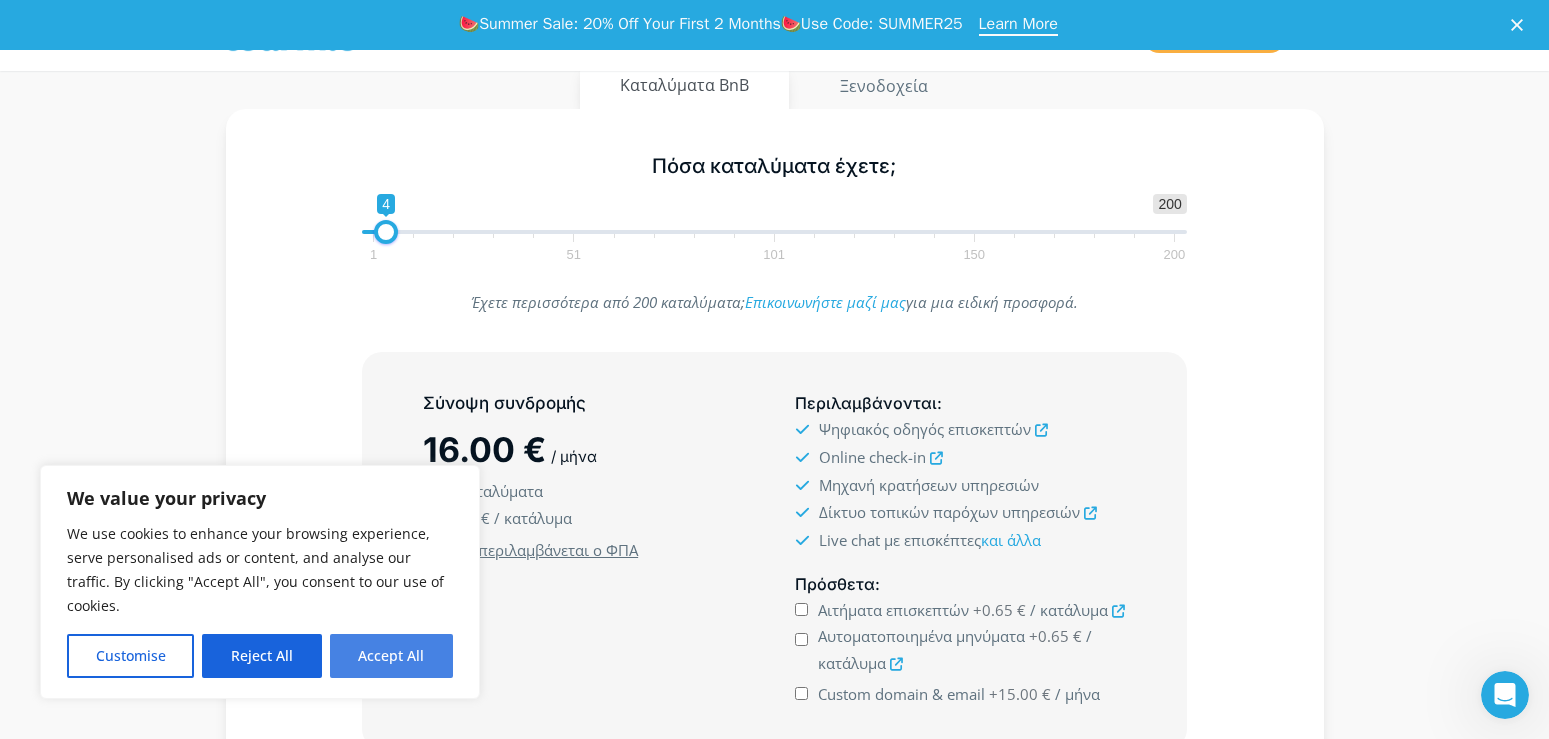 click on "Accept All" at bounding box center [391, 656] 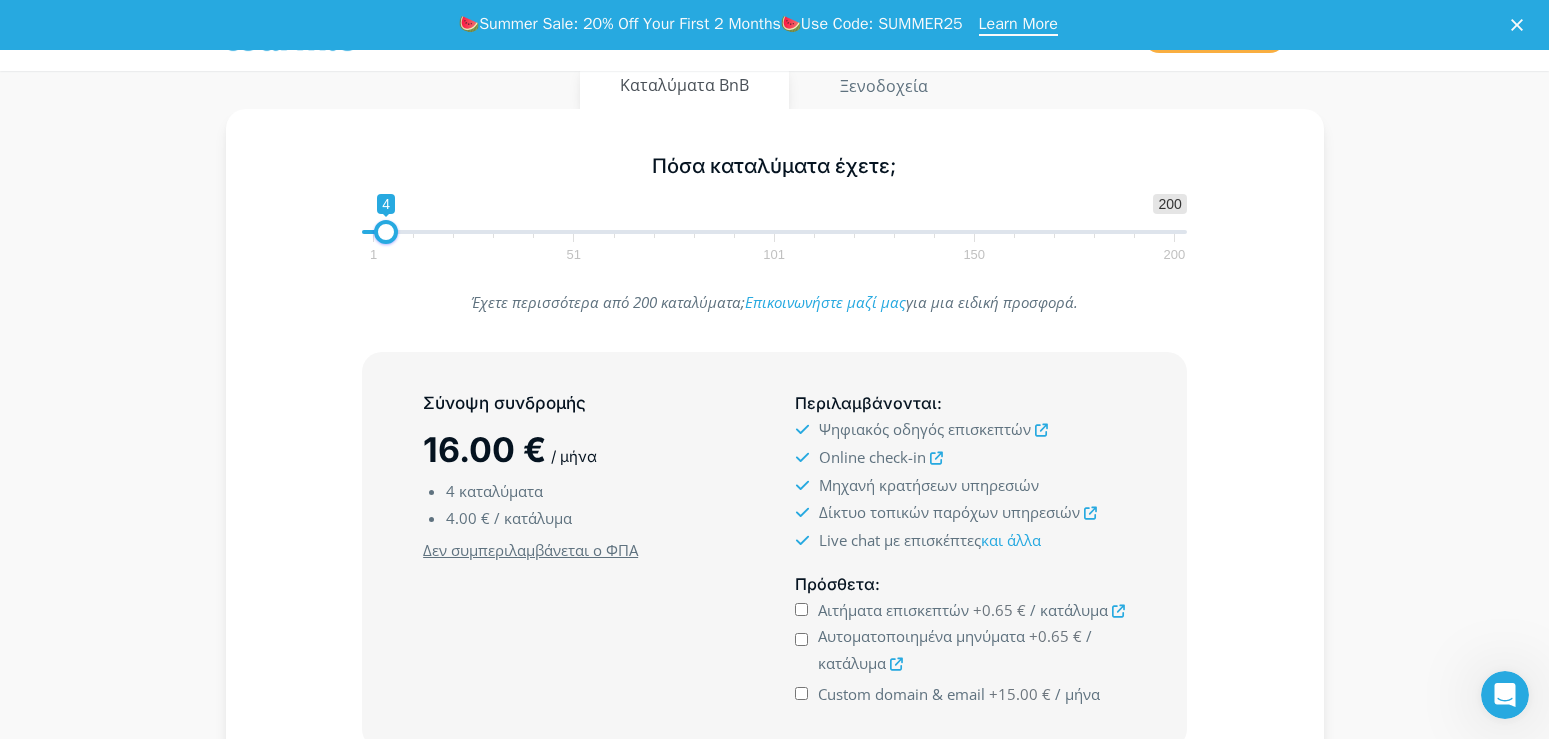 checkbox on "true" 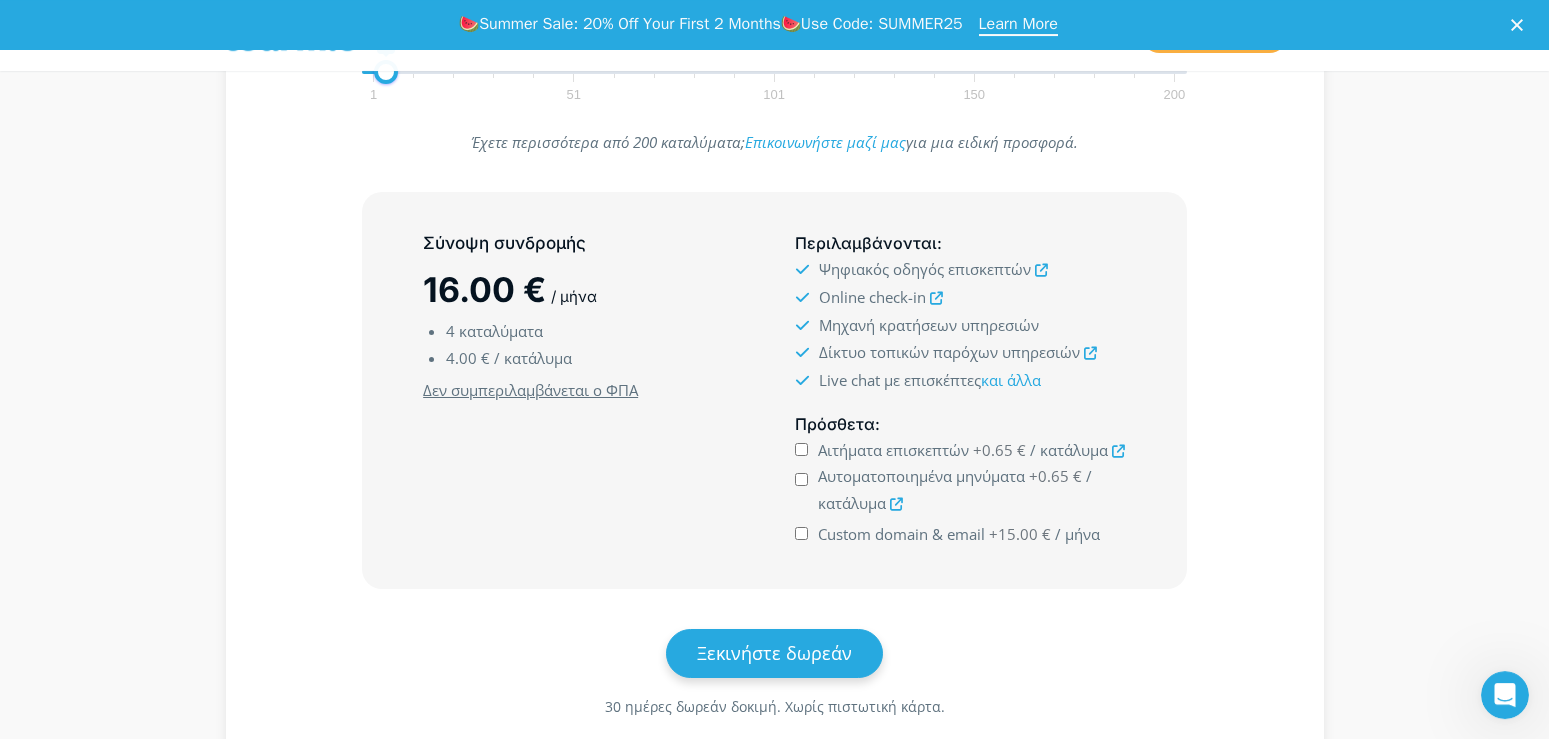 scroll, scrollTop: 510, scrollLeft: 0, axis: vertical 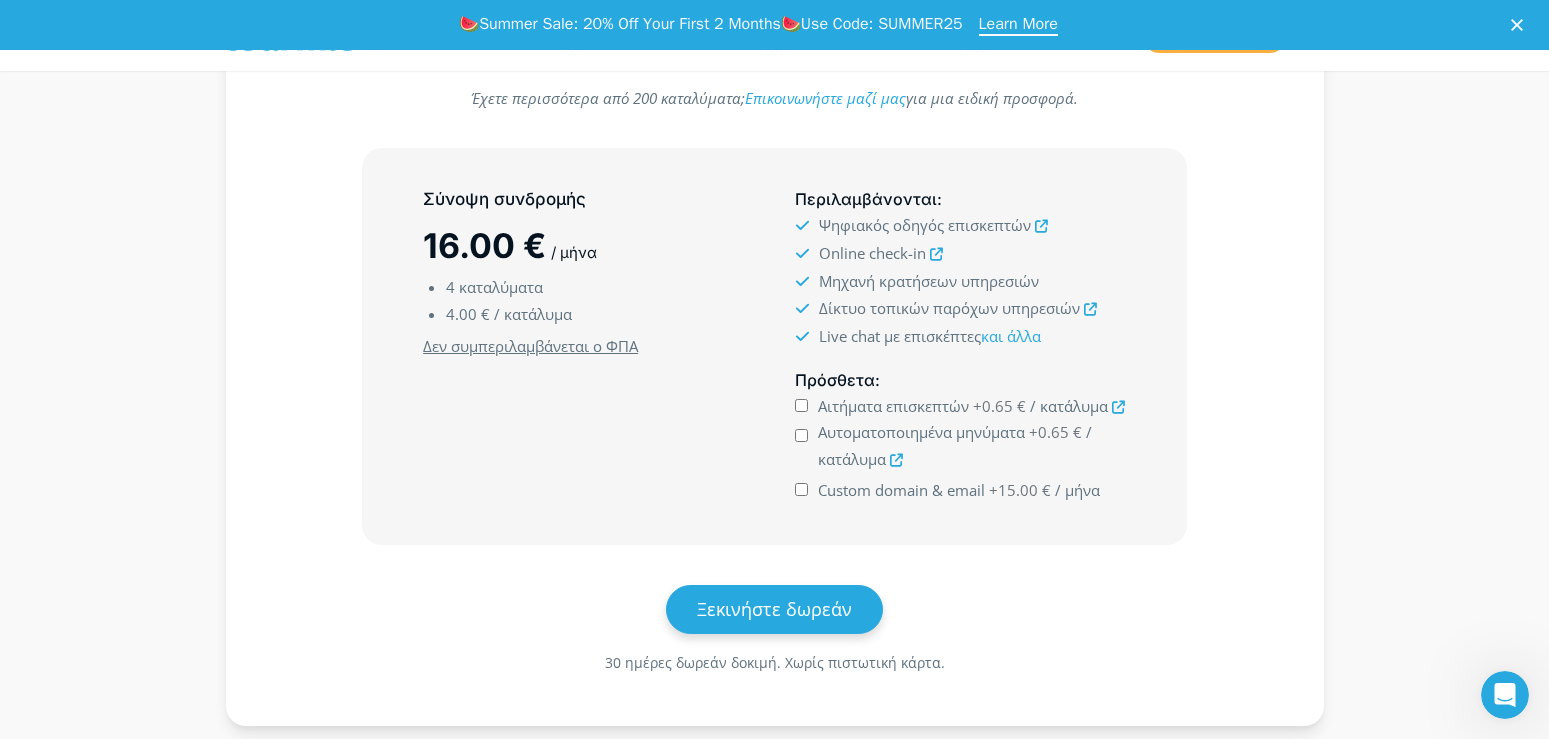click on "Μηχανή κρατήσεων υπηρεσιών" at bounding box center (929, 281) 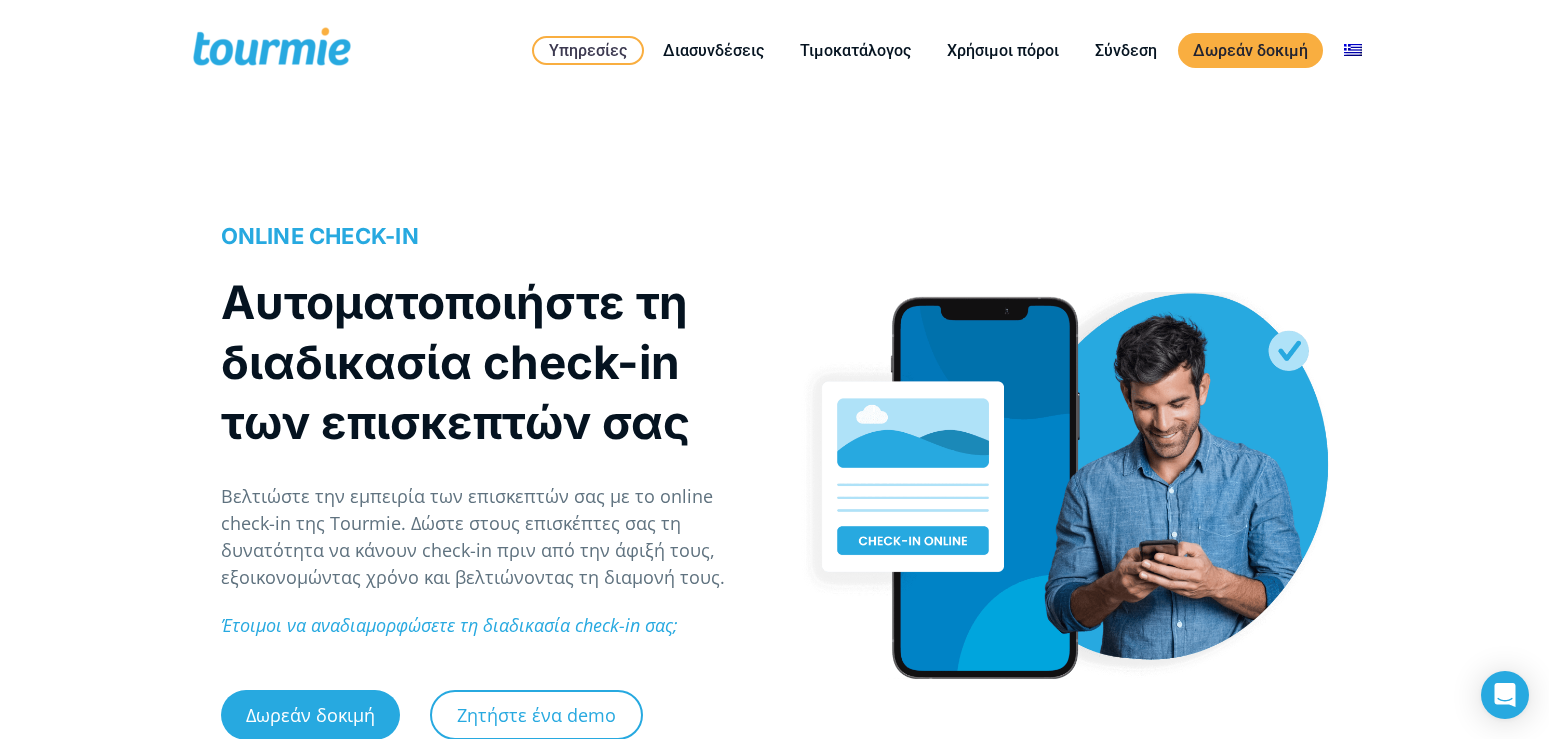 scroll, scrollTop: 0, scrollLeft: 0, axis: both 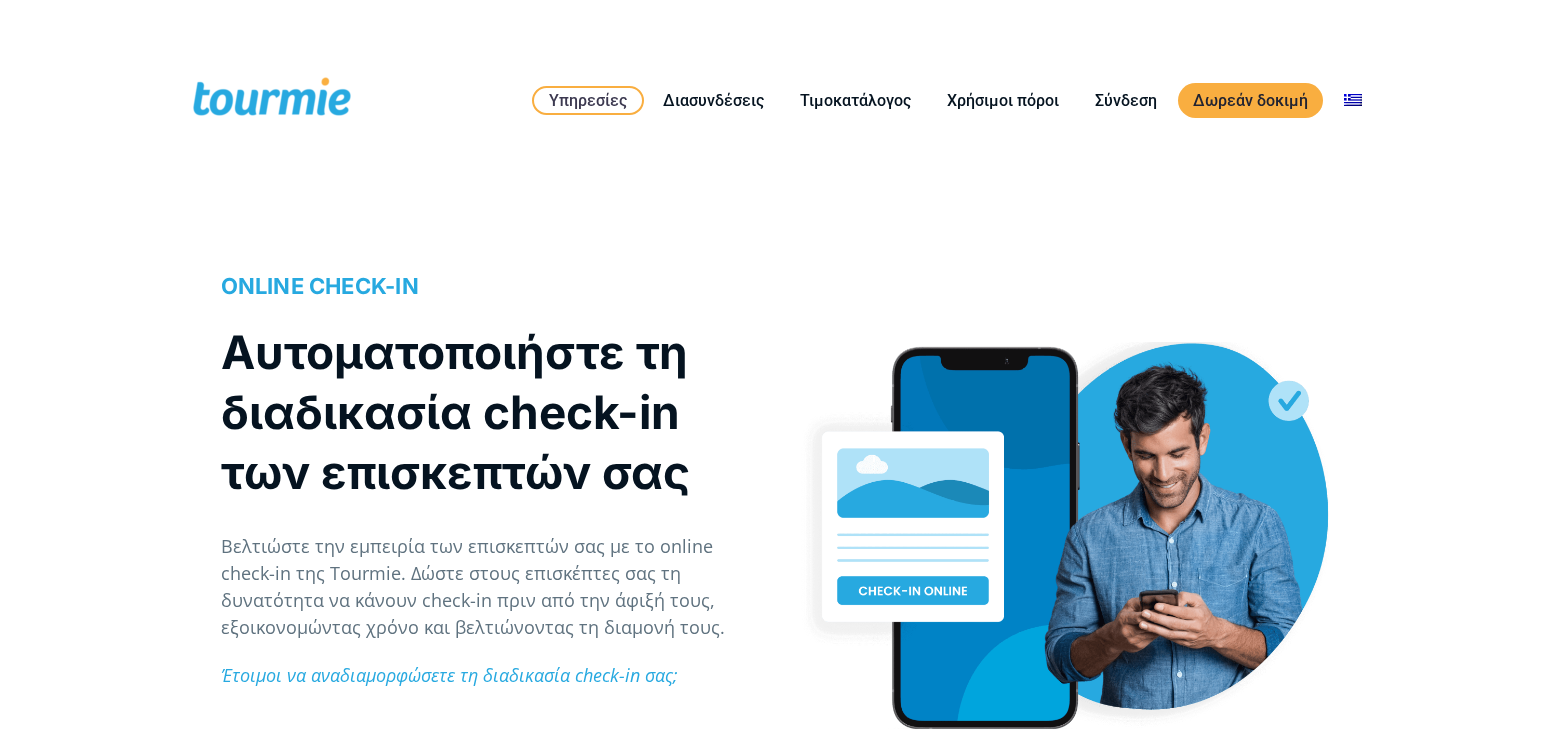checkbox on "true" 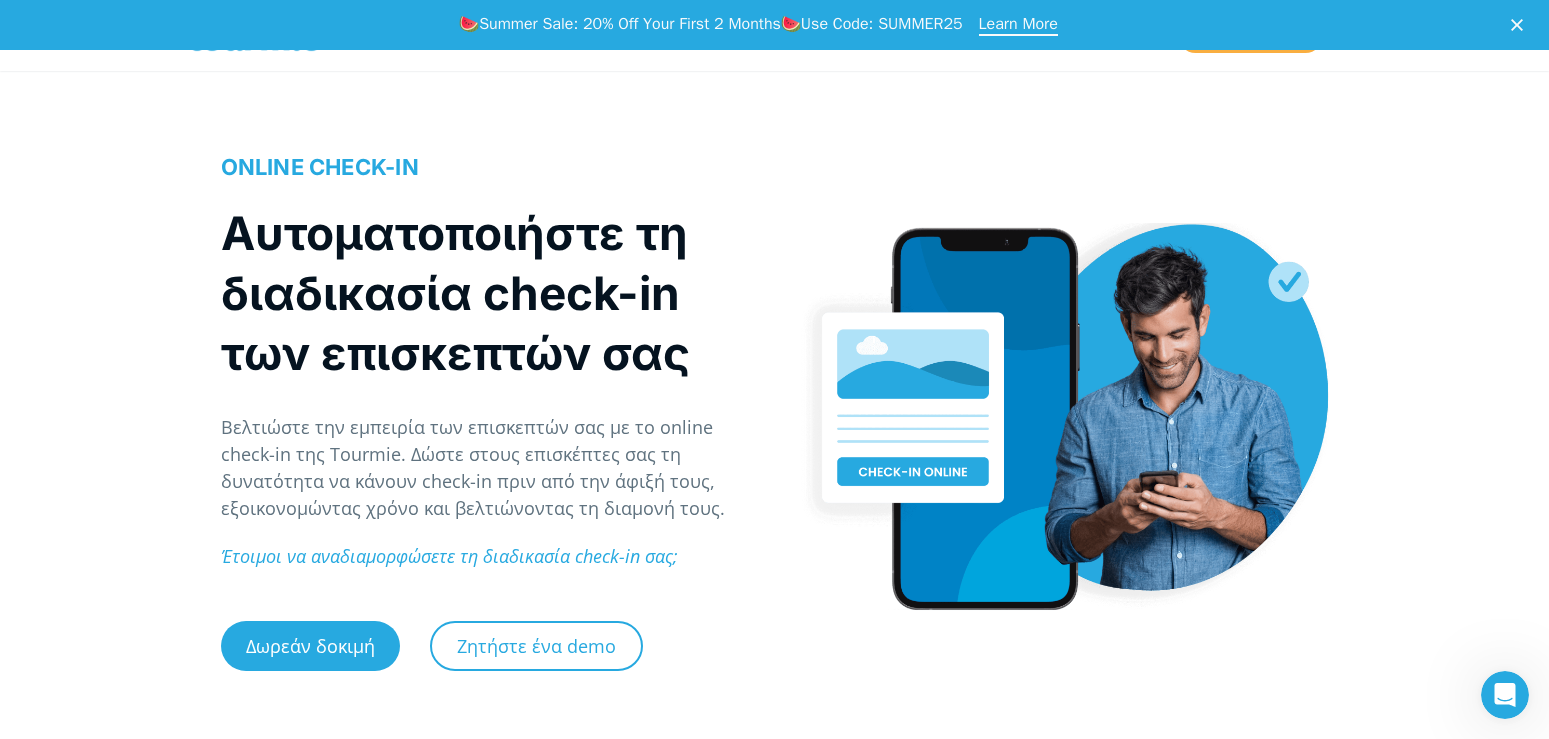 scroll, scrollTop: 0, scrollLeft: 0, axis: both 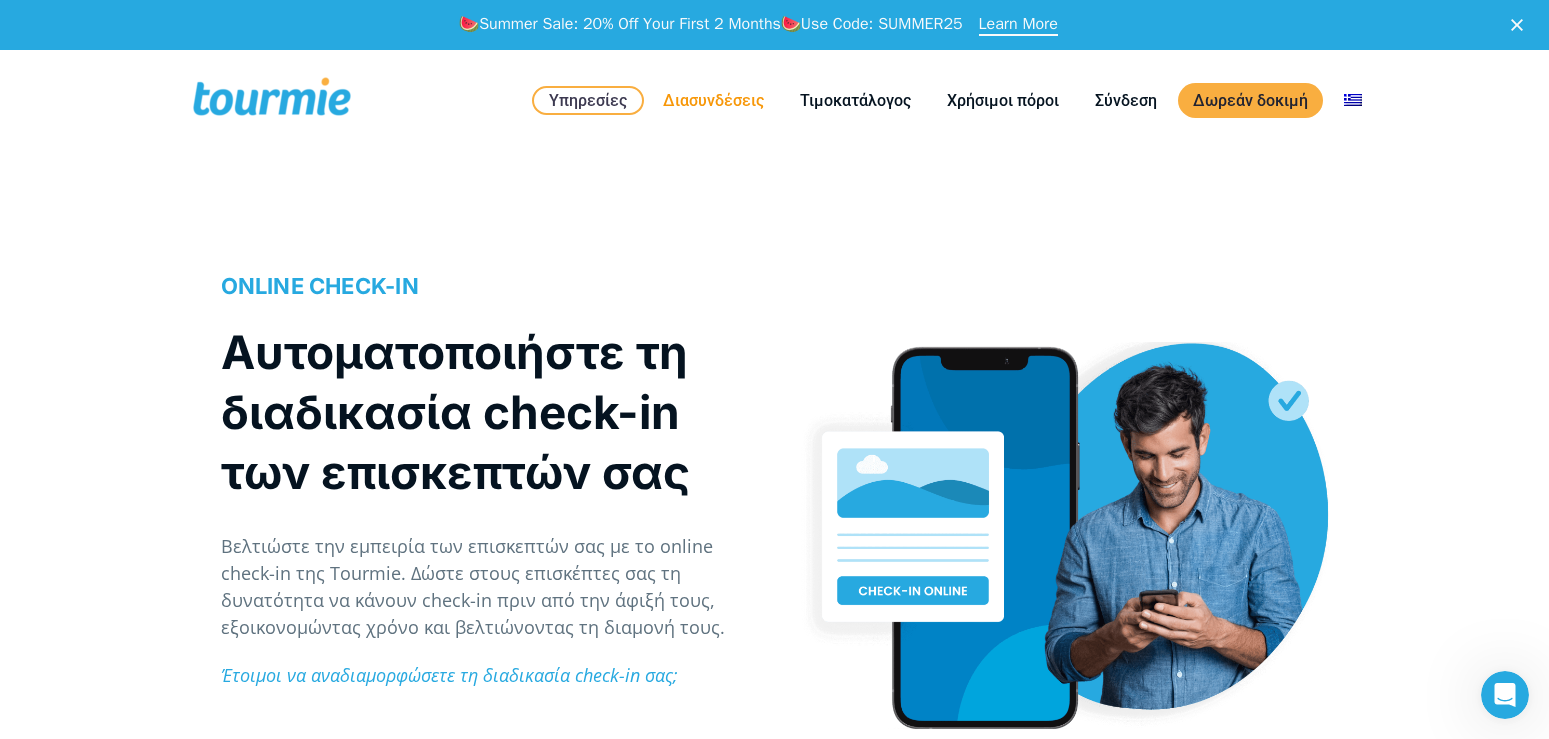 click on "Διασυνδέσεις" at bounding box center (713, 100) 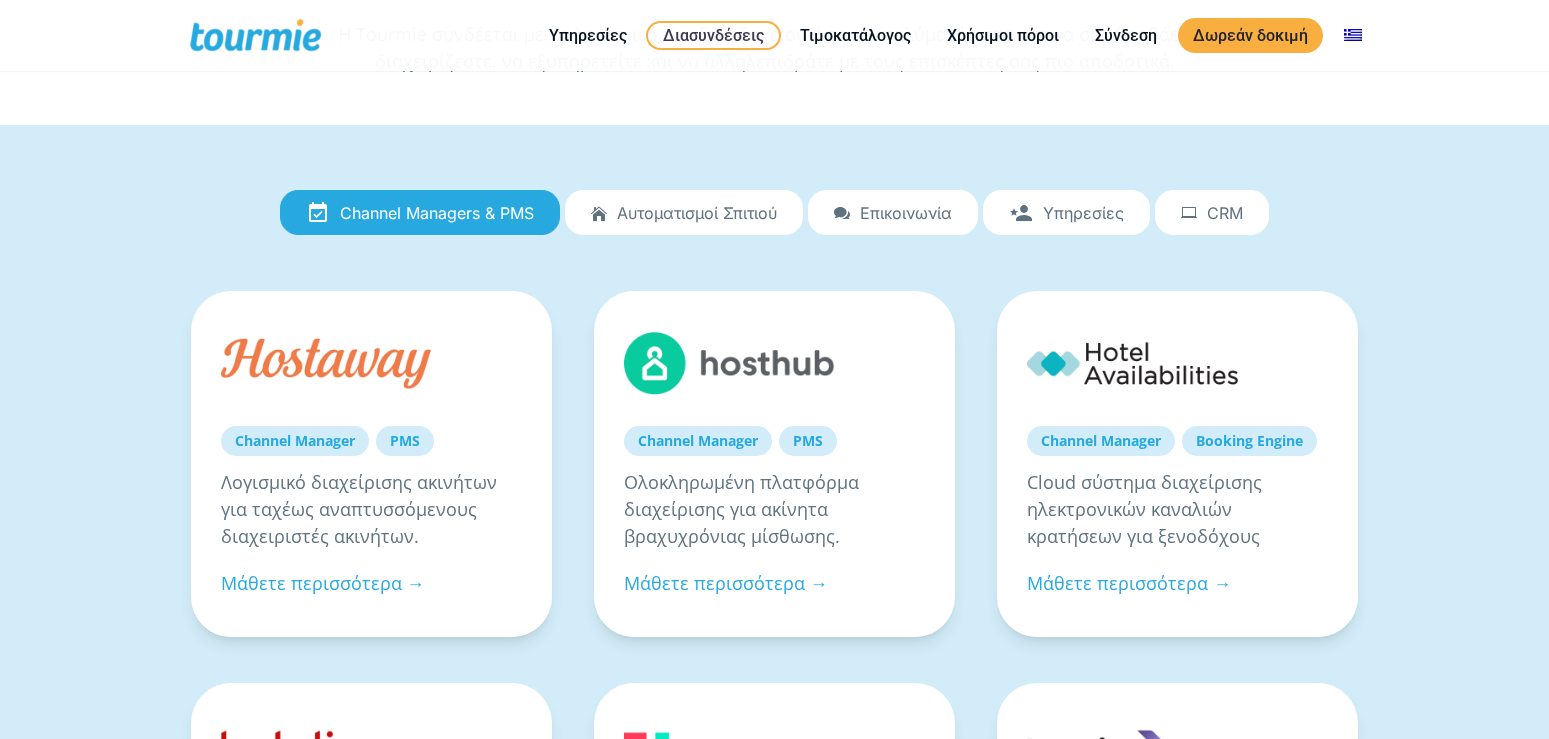scroll, scrollTop: 204, scrollLeft: 0, axis: vertical 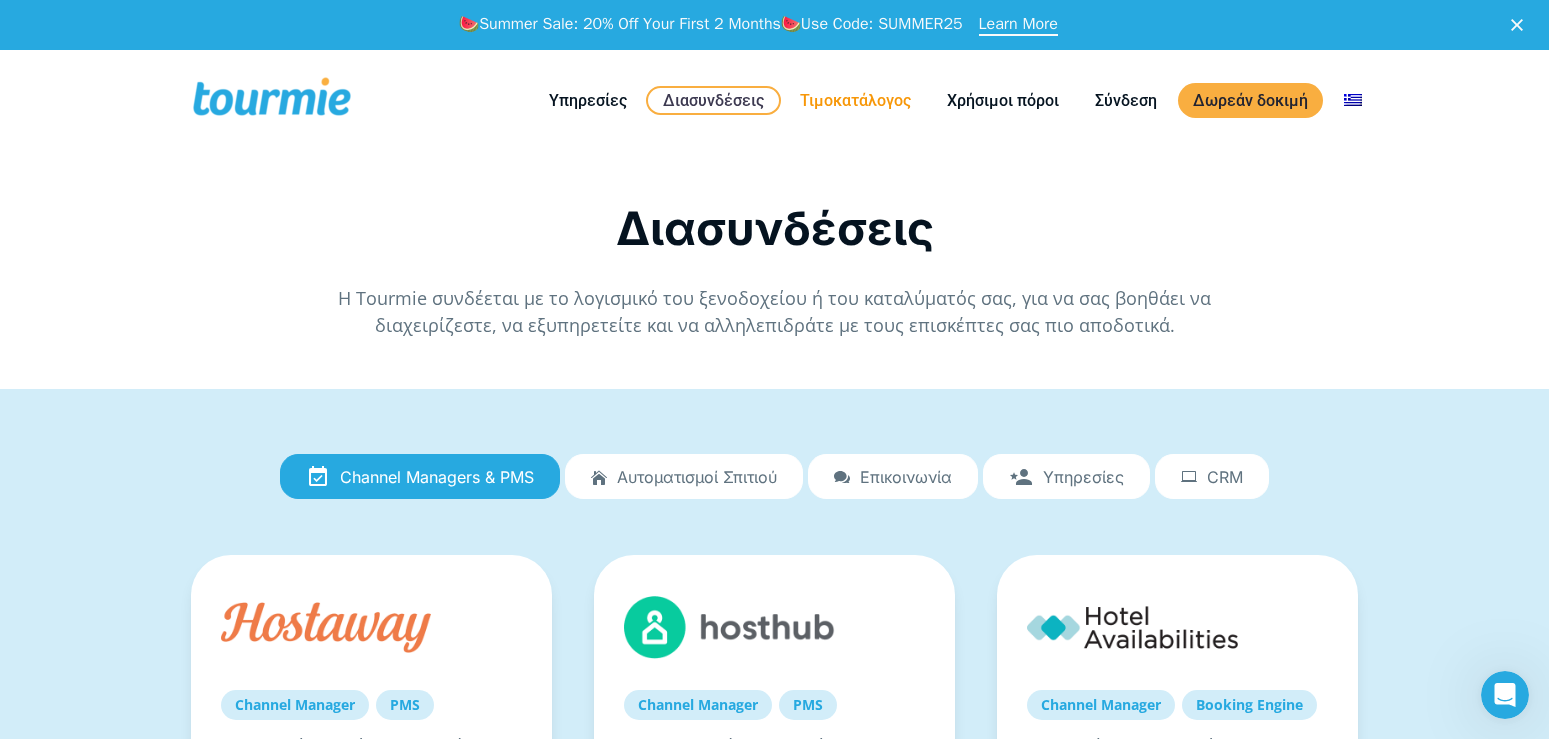 click on "Τιμοκατάλογος" at bounding box center (855, 100) 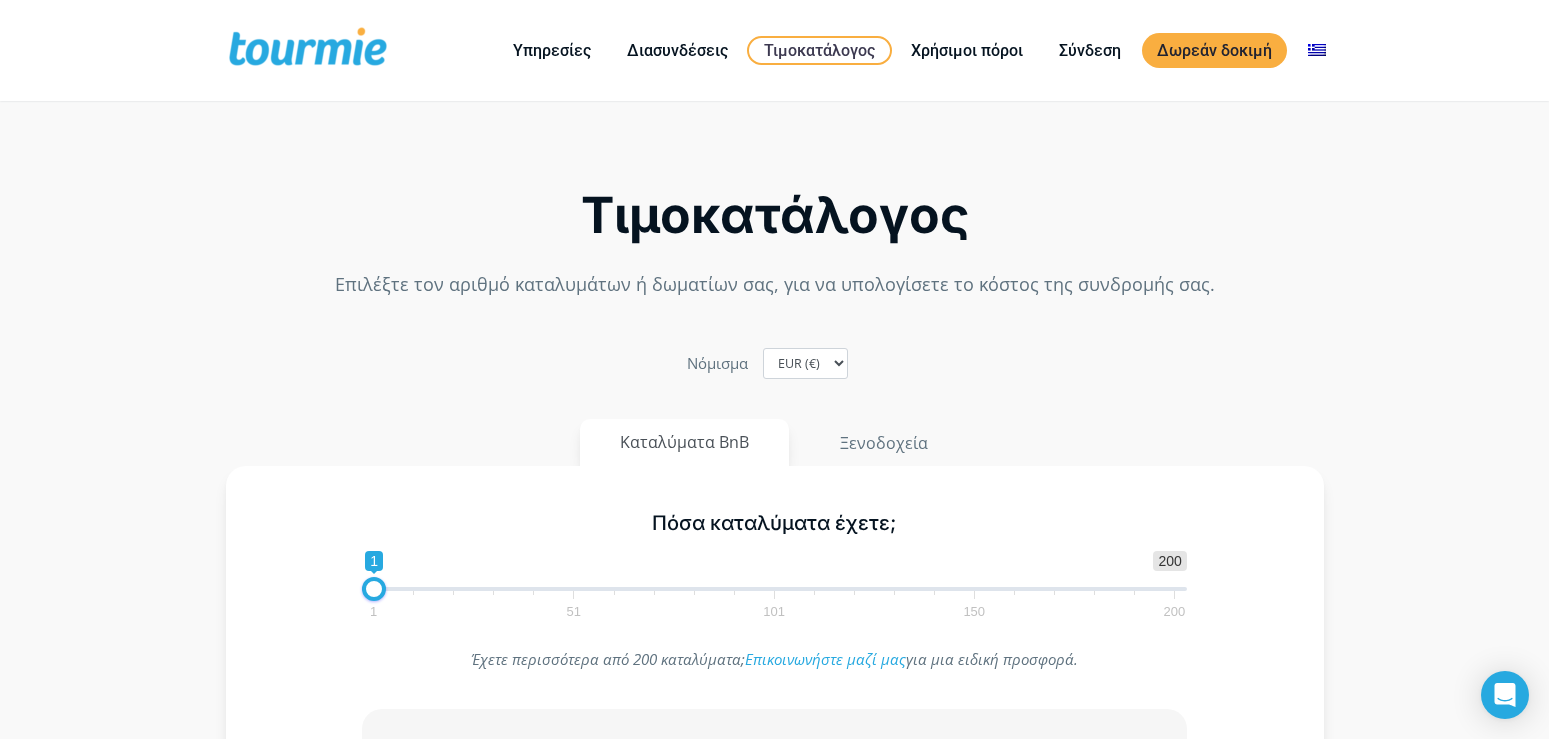 scroll, scrollTop: 0, scrollLeft: 0, axis: both 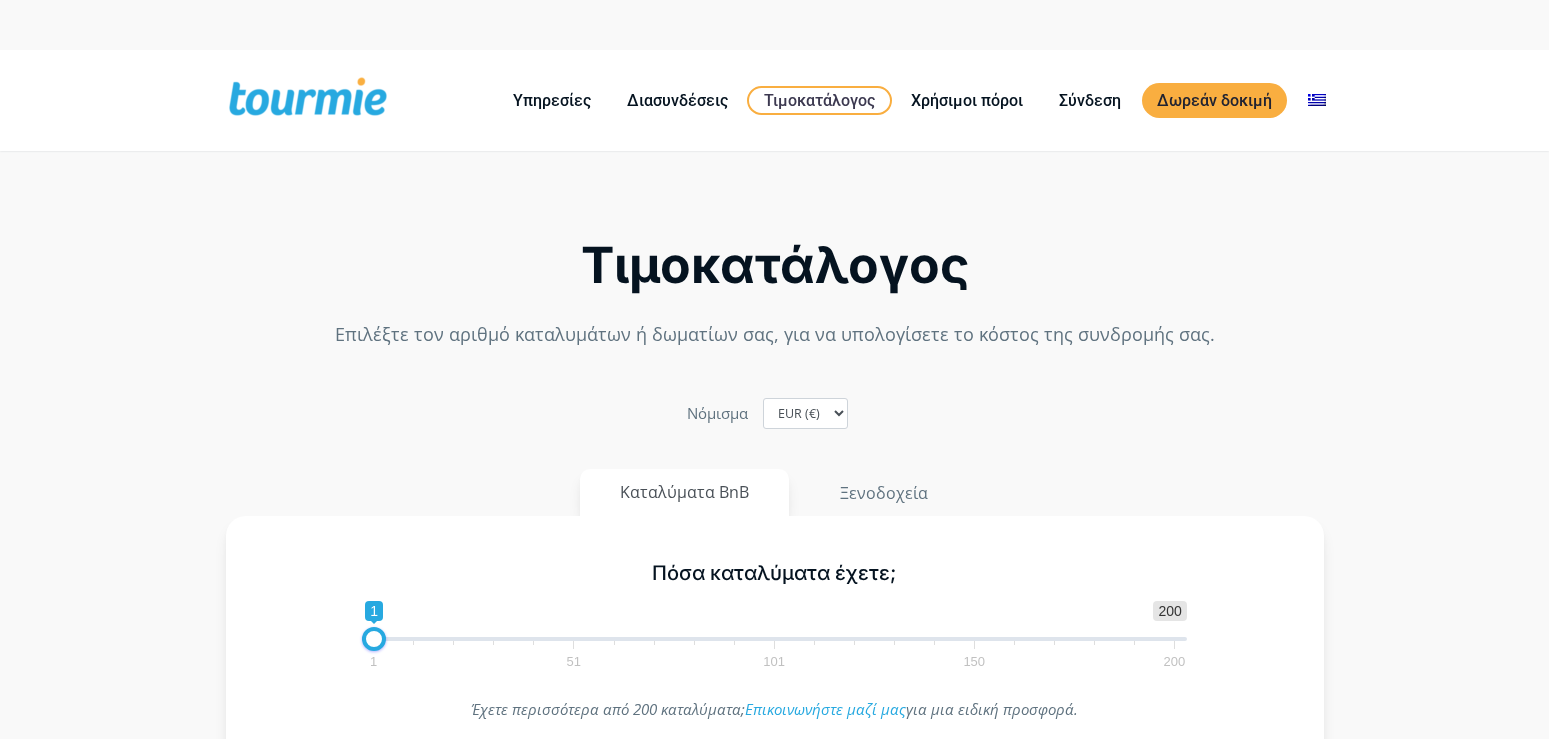 checkbox on "true" 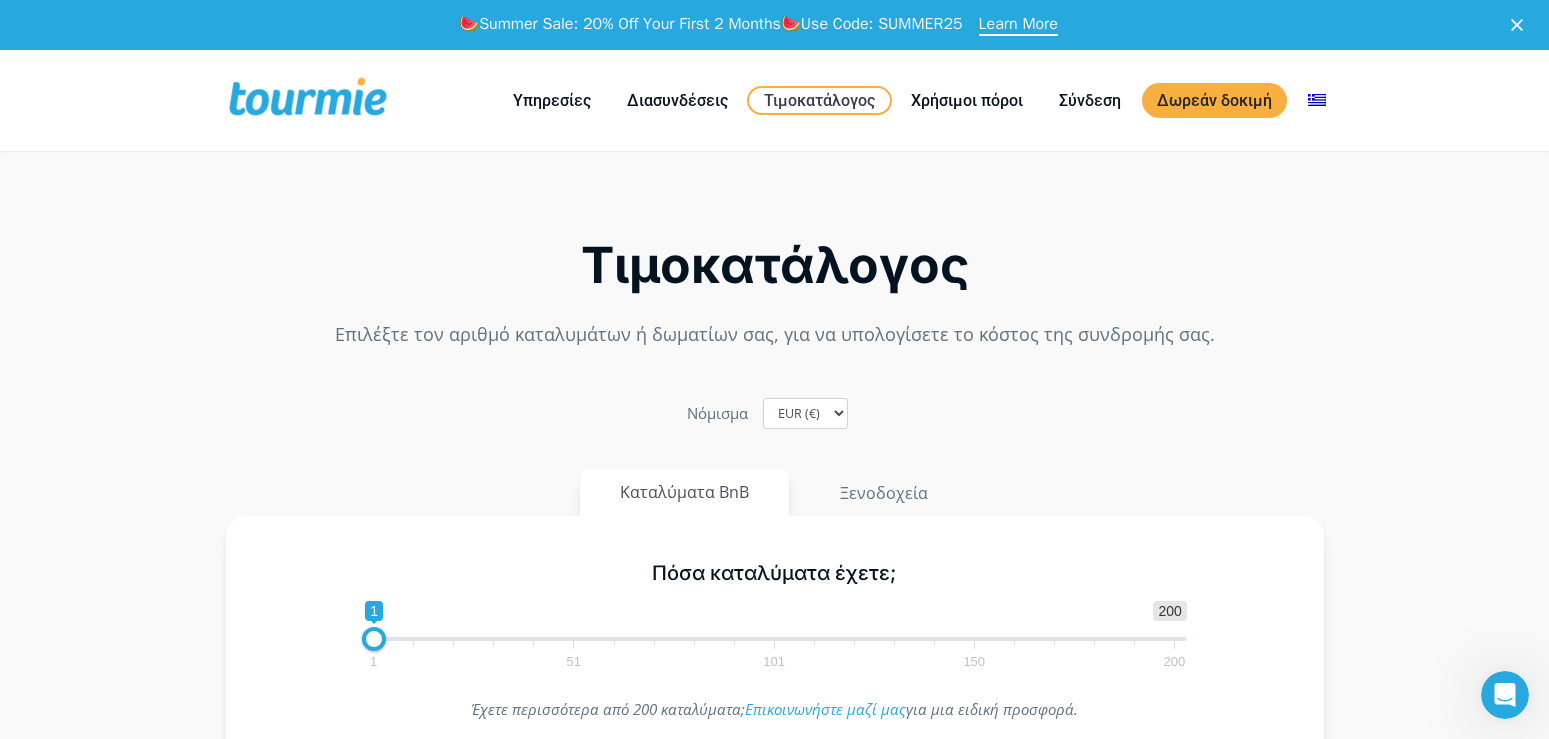 scroll, scrollTop: 0, scrollLeft: 0, axis: both 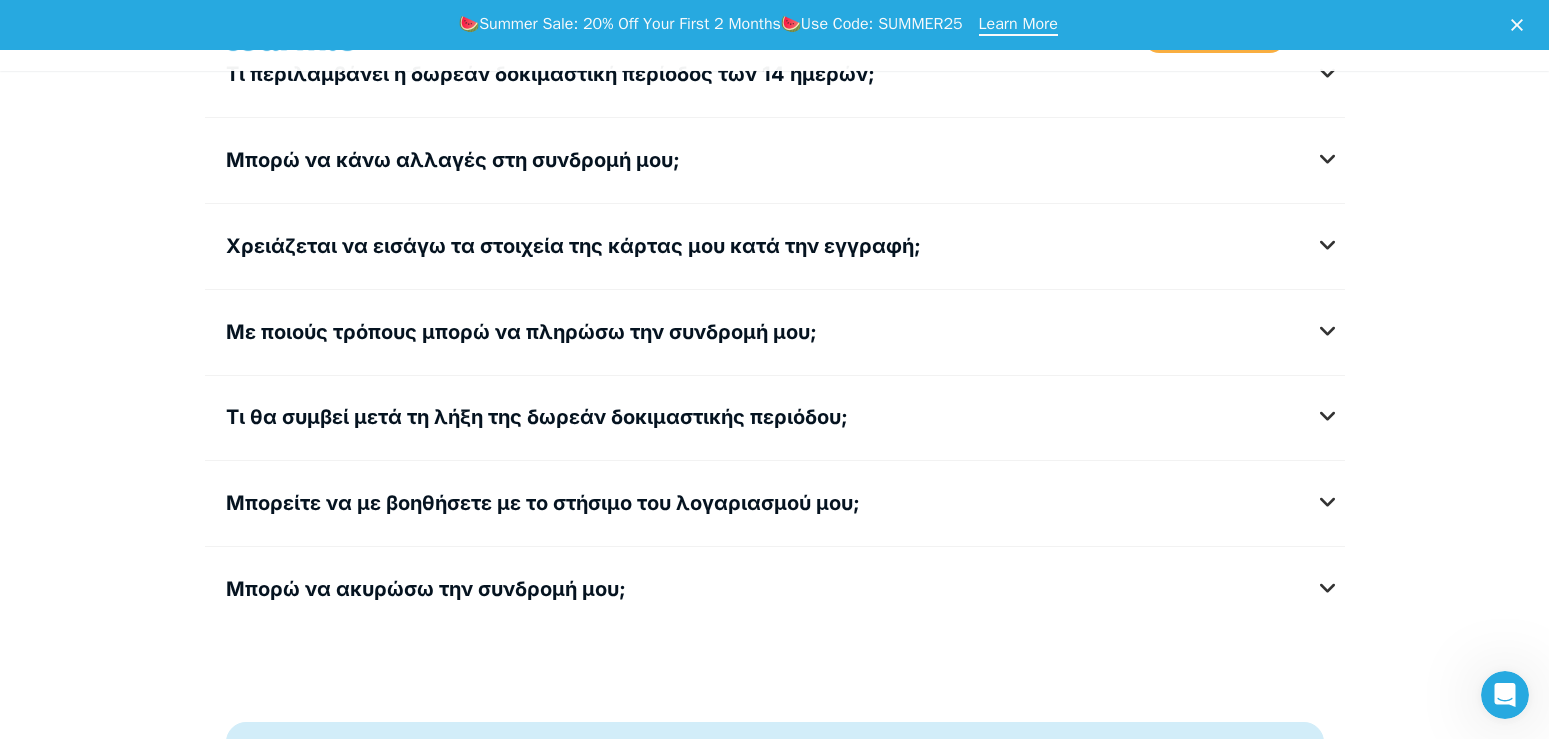 click on "Μπορείτε να με βοηθήσετε με το στήσιμο του λογαριασμού μου;" at bounding box center [543, 503] 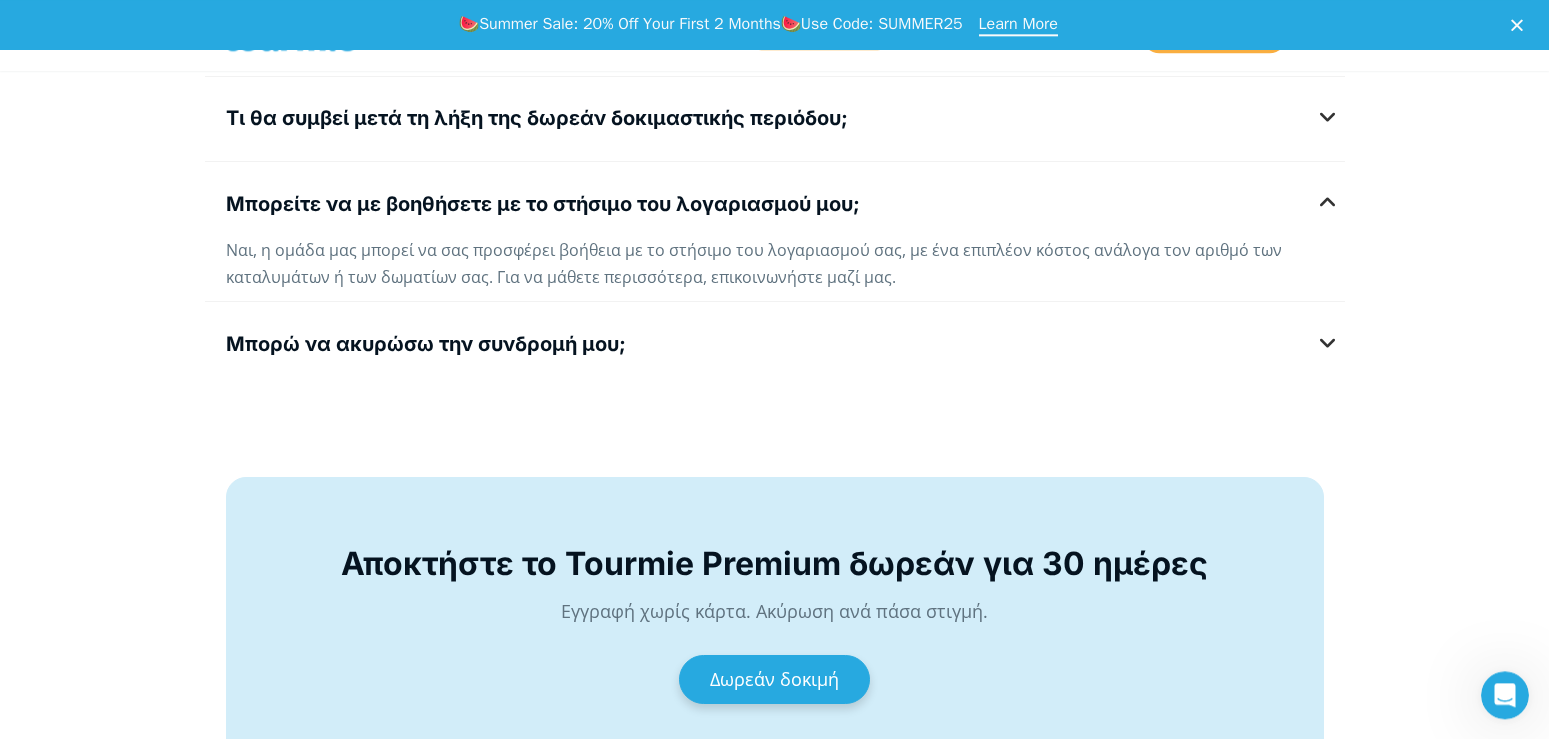 scroll, scrollTop: 3060, scrollLeft: 0, axis: vertical 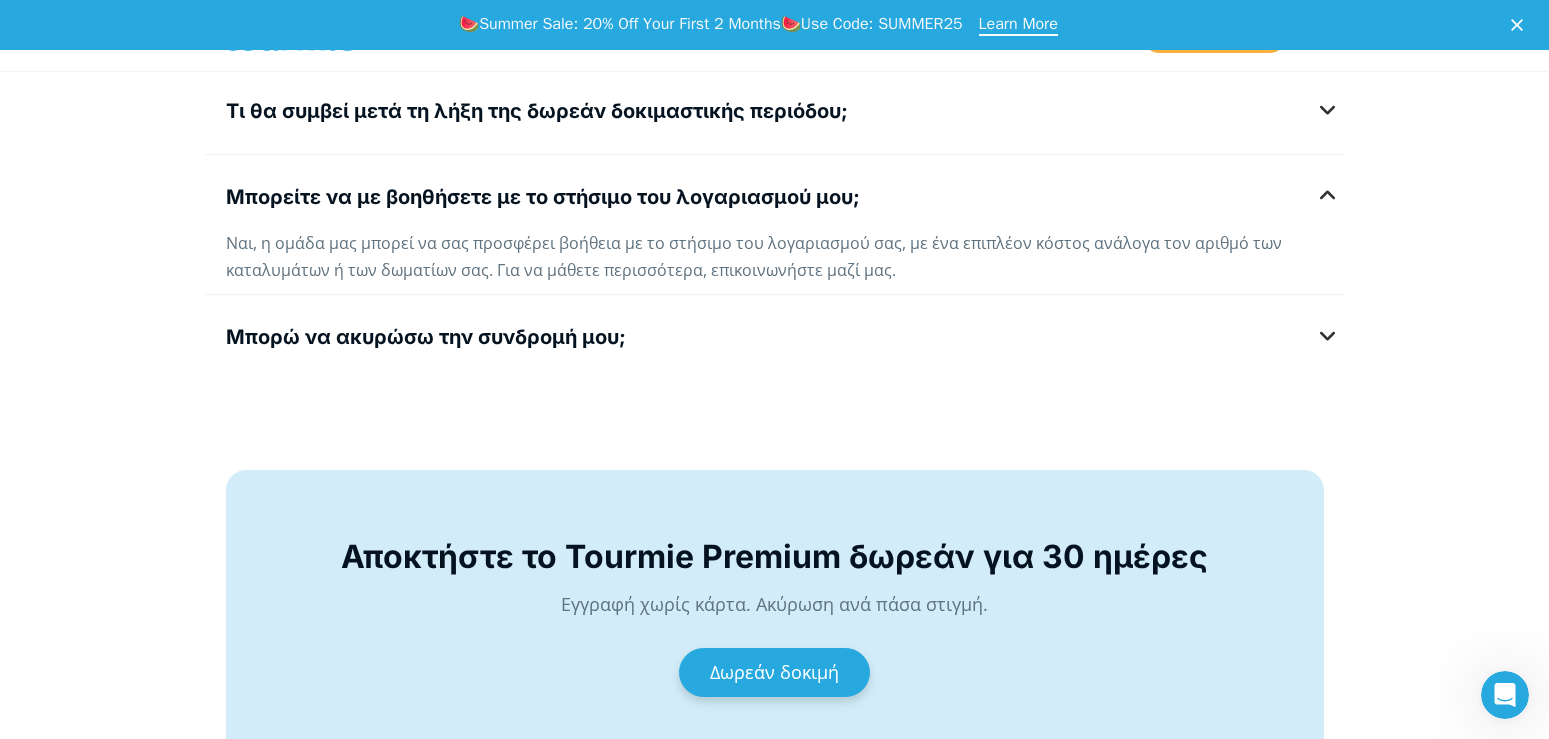 click on "Μπορώ να ακυρώσω την συνδρομή μου;" at bounding box center [775, 337] 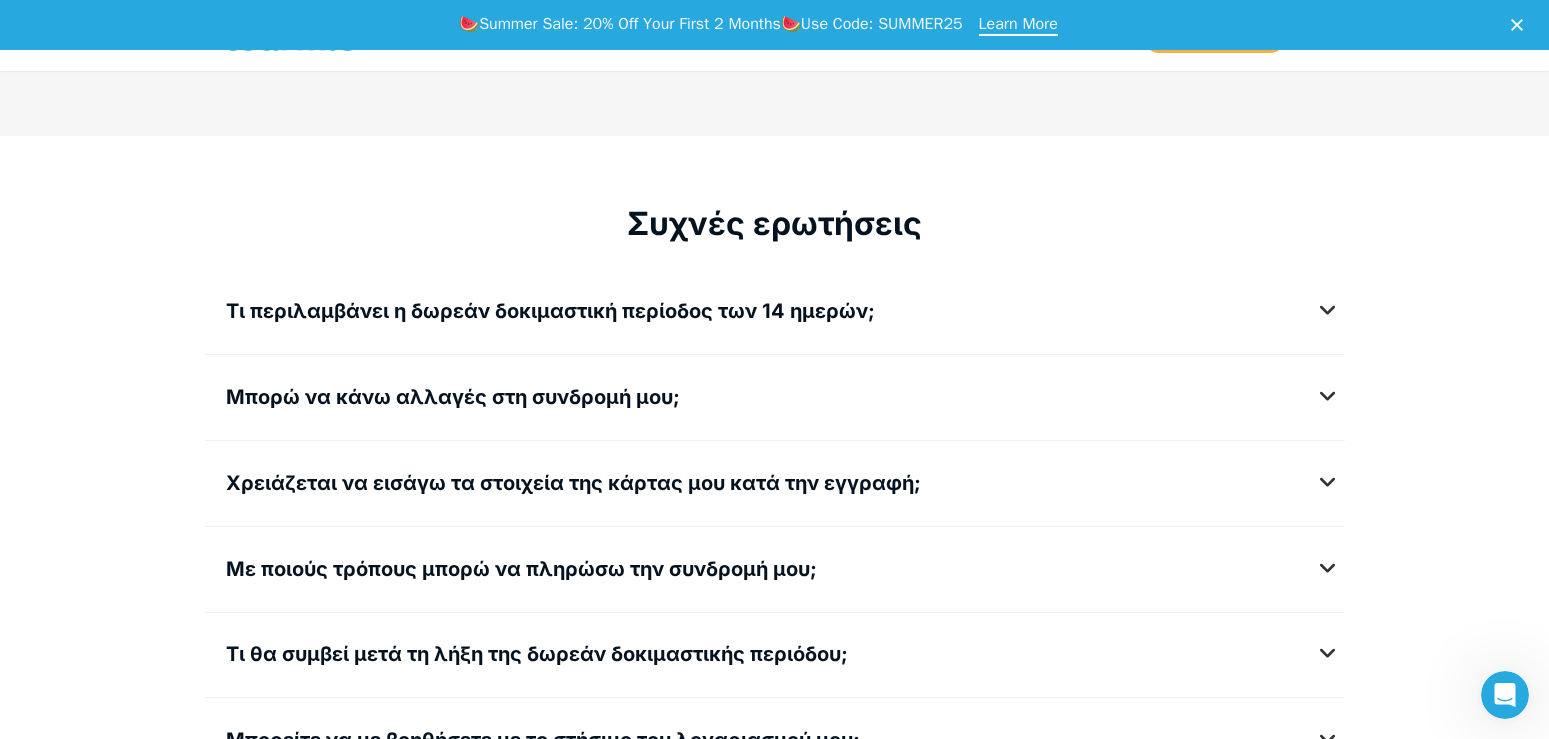 scroll, scrollTop: 2112, scrollLeft: 0, axis: vertical 